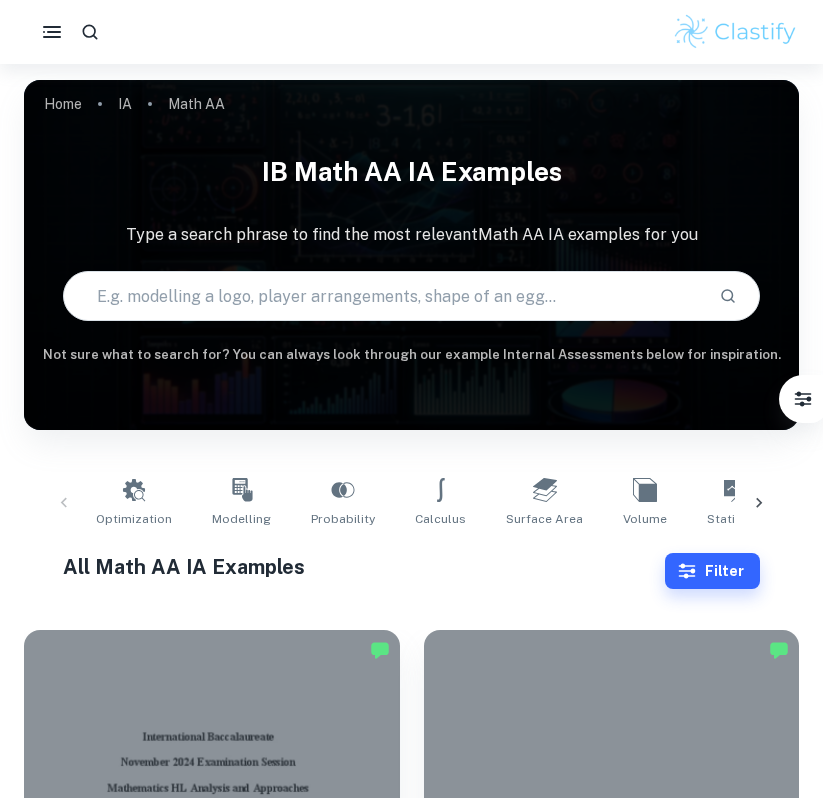 scroll, scrollTop: 370, scrollLeft: 0, axis: vertical 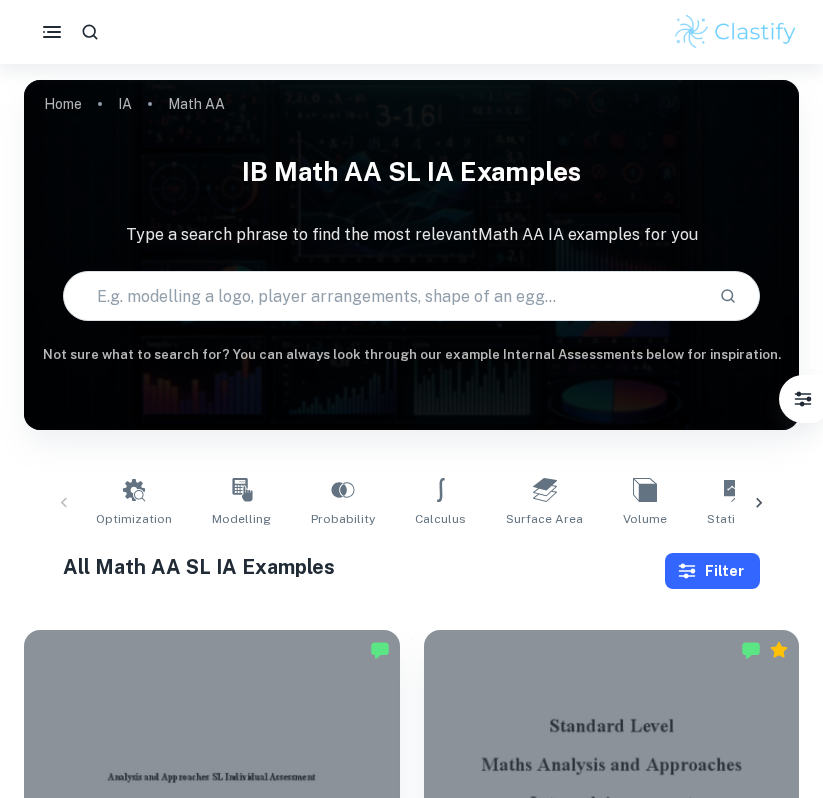 click on "Filter" at bounding box center [712, 571] 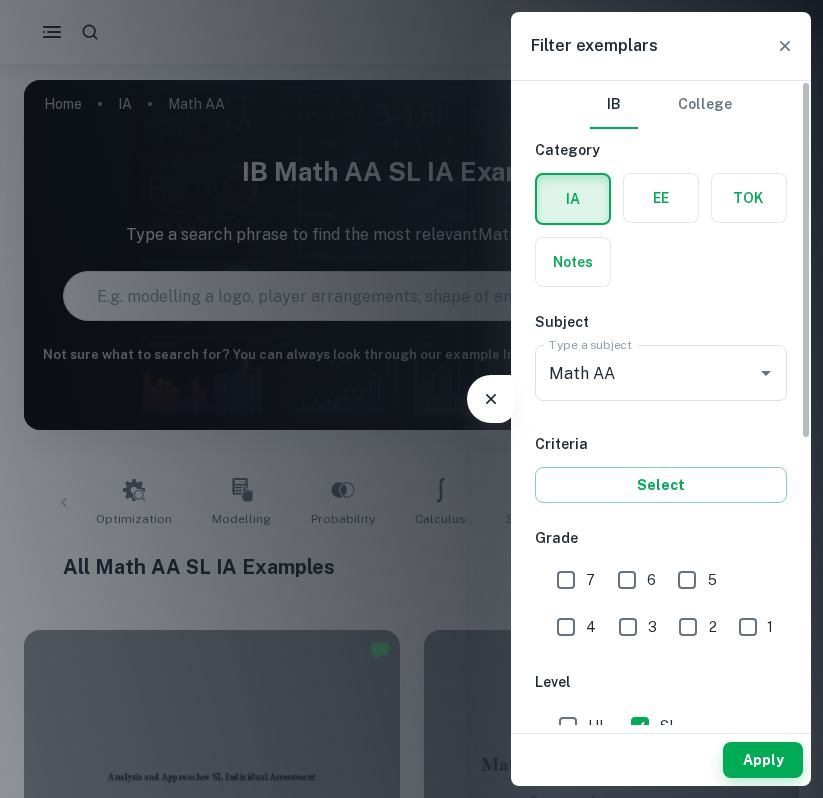 click on "7" at bounding box center [566, 580] 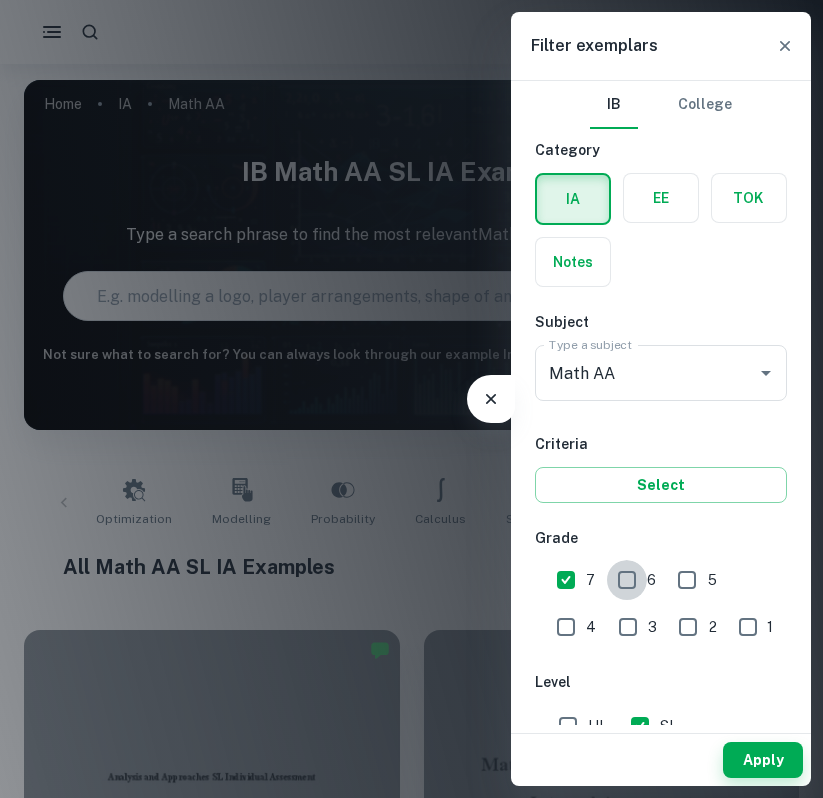click on "6" at bounding box center (627, 580) 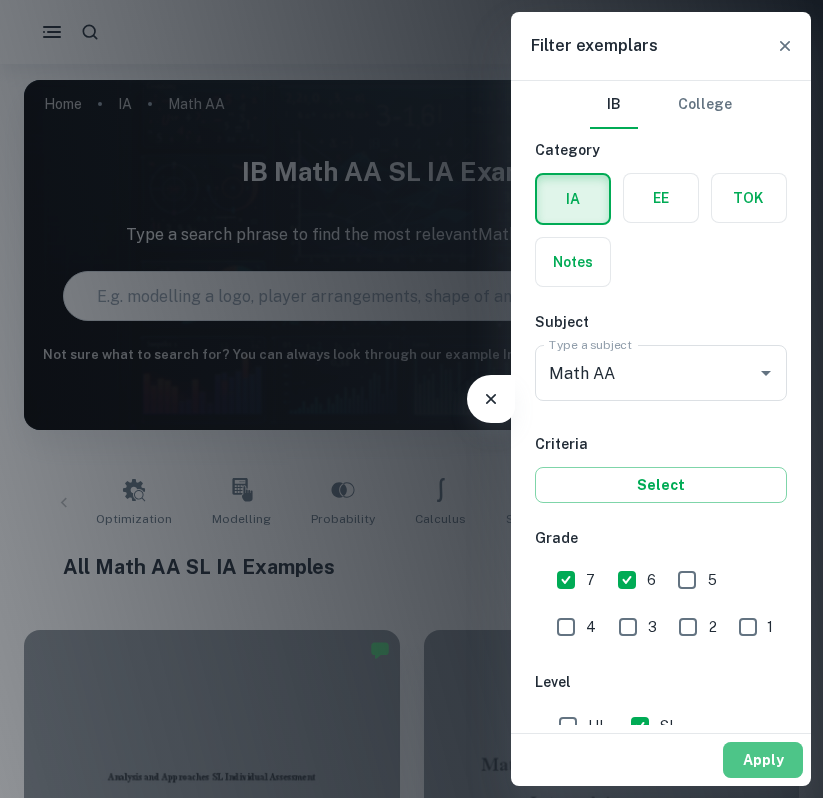 click on "Apply" at bounding box center [763, 760] 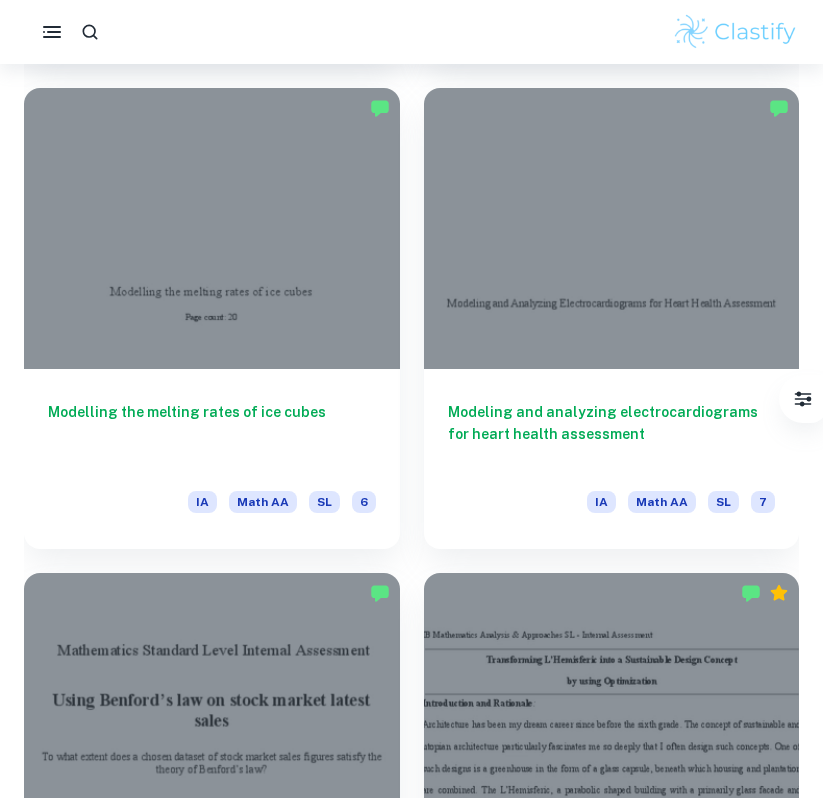 scroll, scrollTop: 2483, scrollLeft: 0, axis: vertical 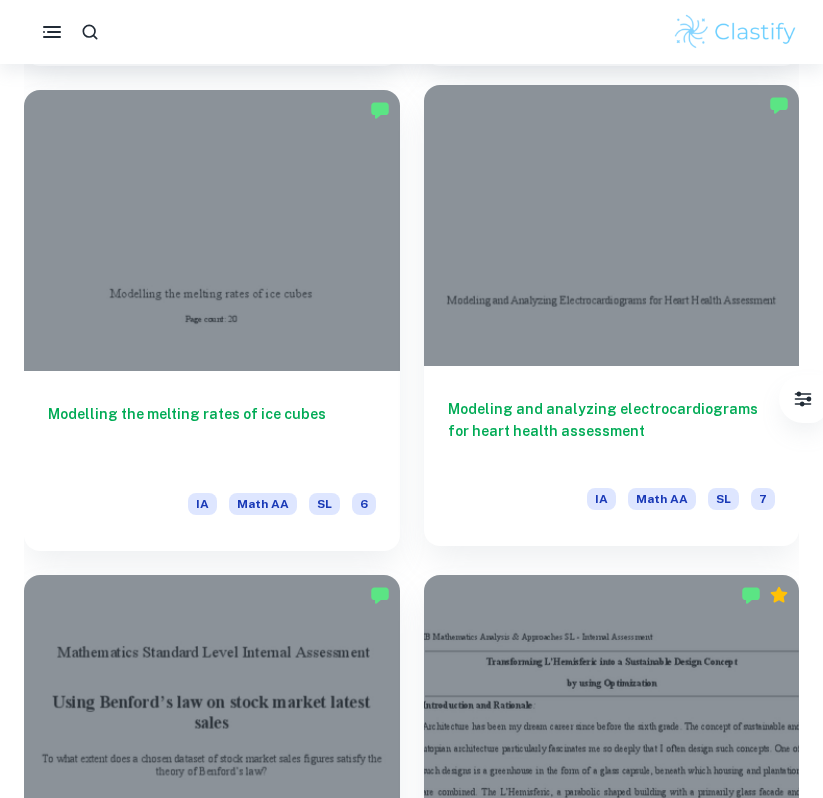 click at bounding box center (612, 226) 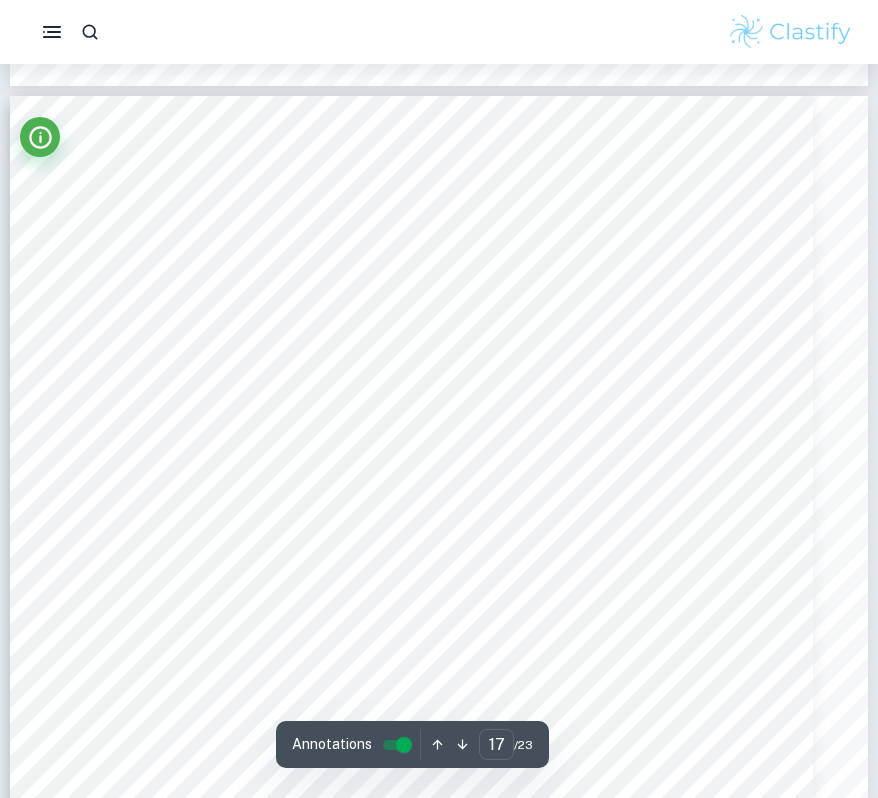 scroll, scrollTop: 19515, scrollLeft: 0, axis: vertical 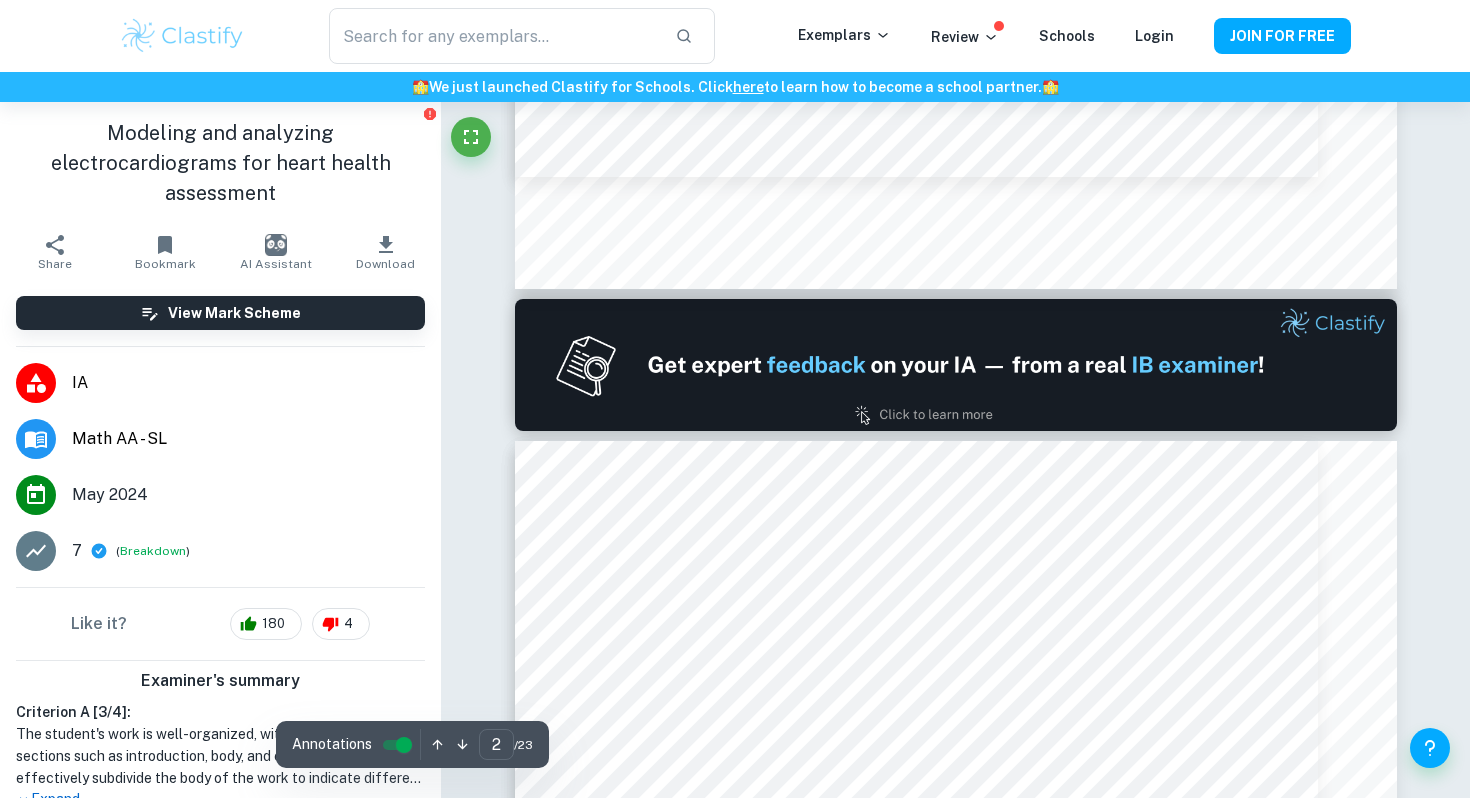 type on "1" 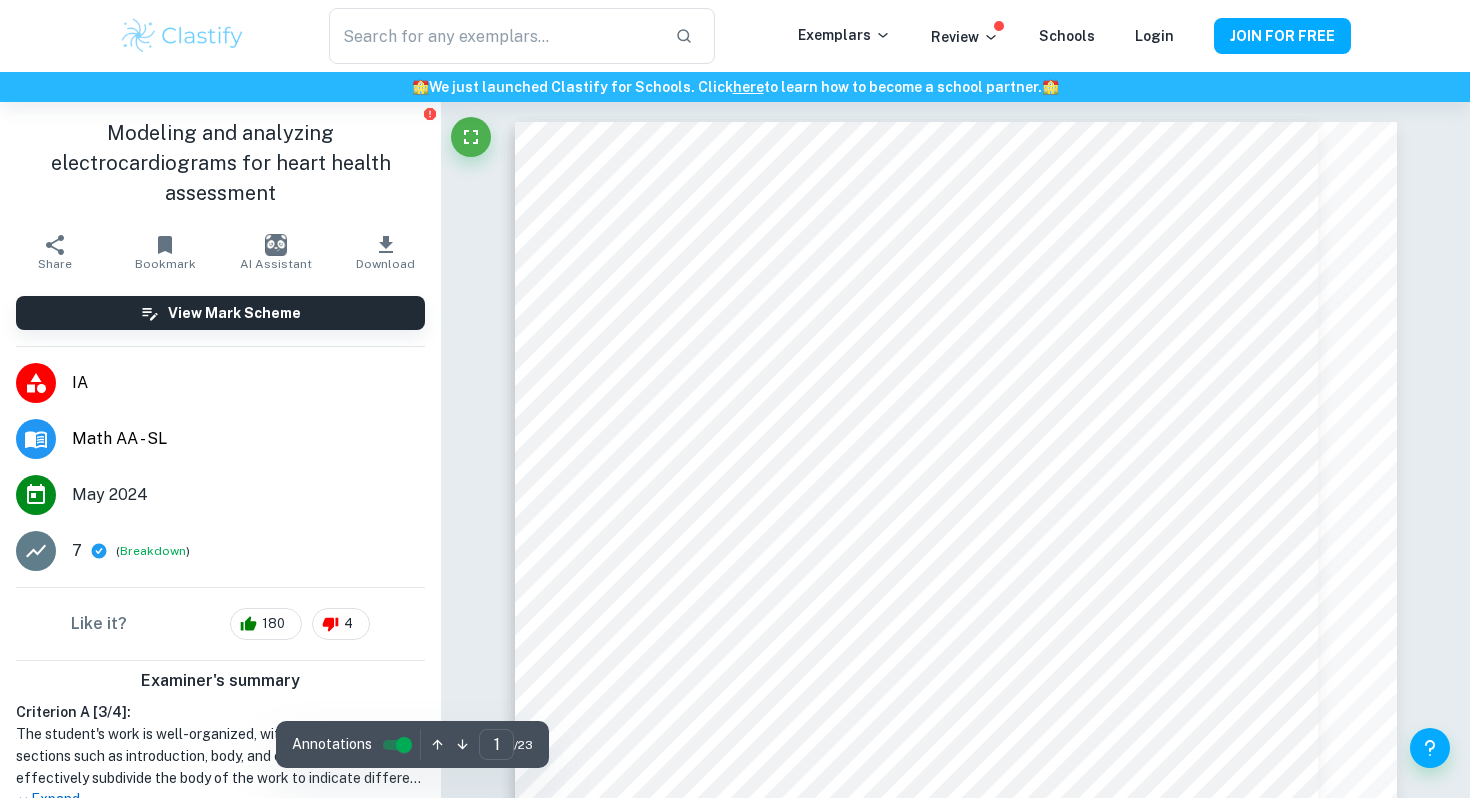scroll, scrollTop: 43, scrollLeft: 0, axis: vertical 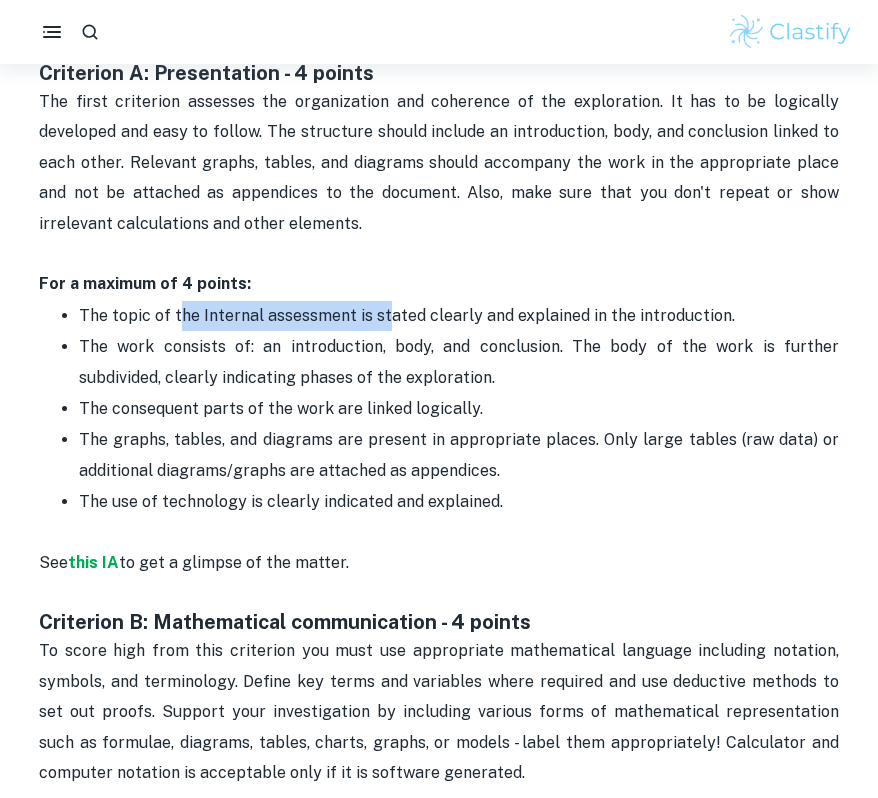 drag, startPoint x: 175, startPoint y: 318, endPoint x: 380, endPoint y: 318, distance: 205 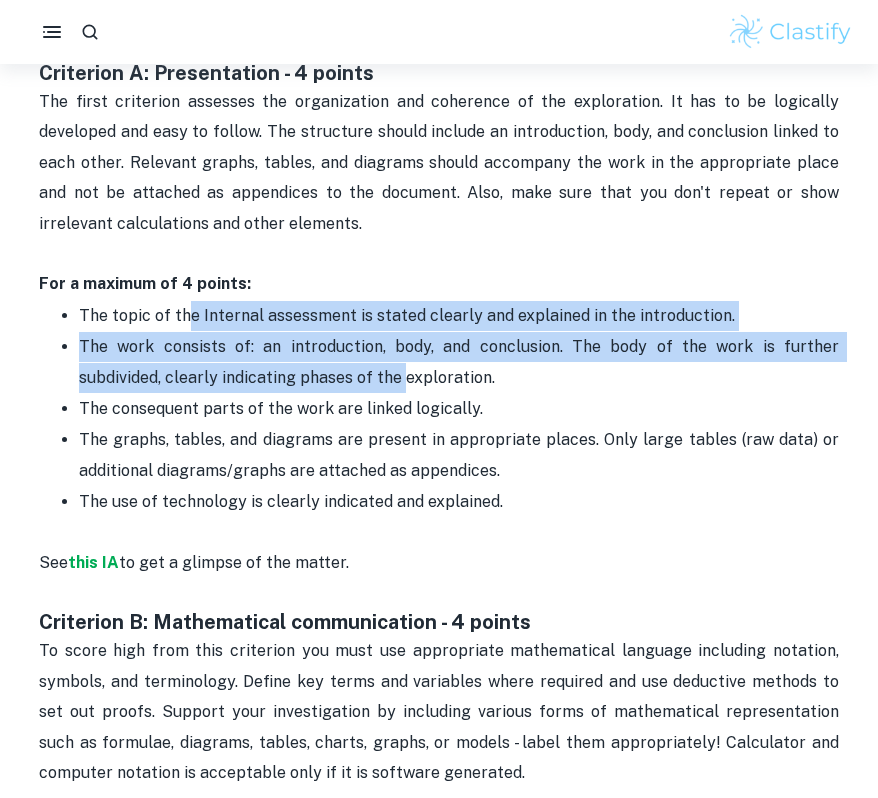 drag, startPoint x: 183, startPoint y: 329, endPoint x: 312, endPoint y: 370, distance: 135.35878 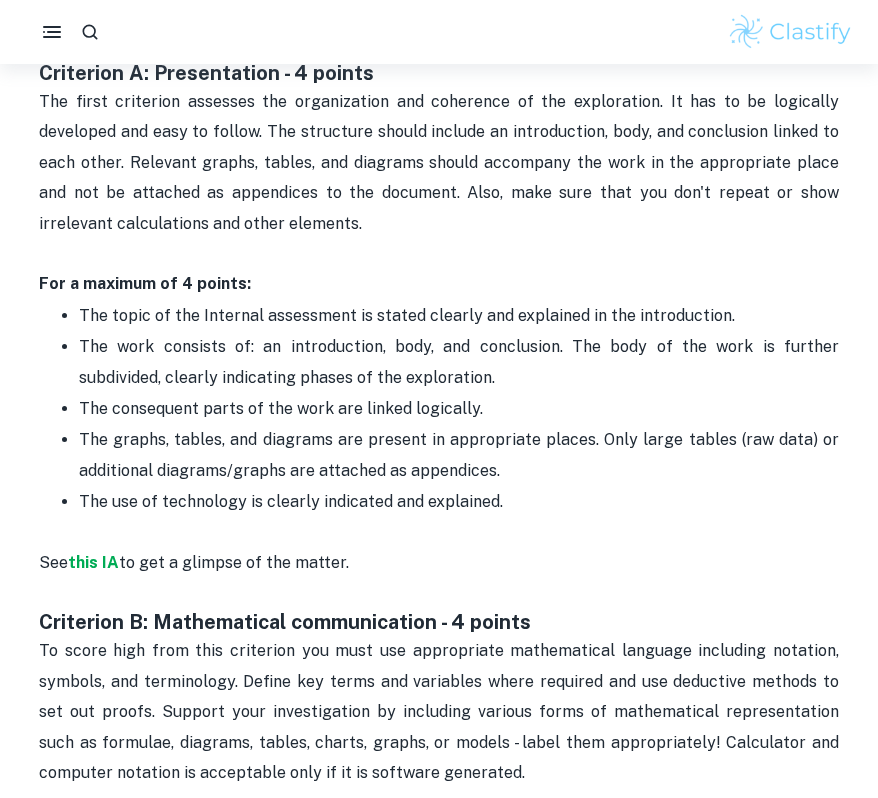 click on "The work consists of: an introduction, body, and conclusion. The body of the work is further subdivided, clearly indicating phases of the exploration." at bounding box center (461, 361) 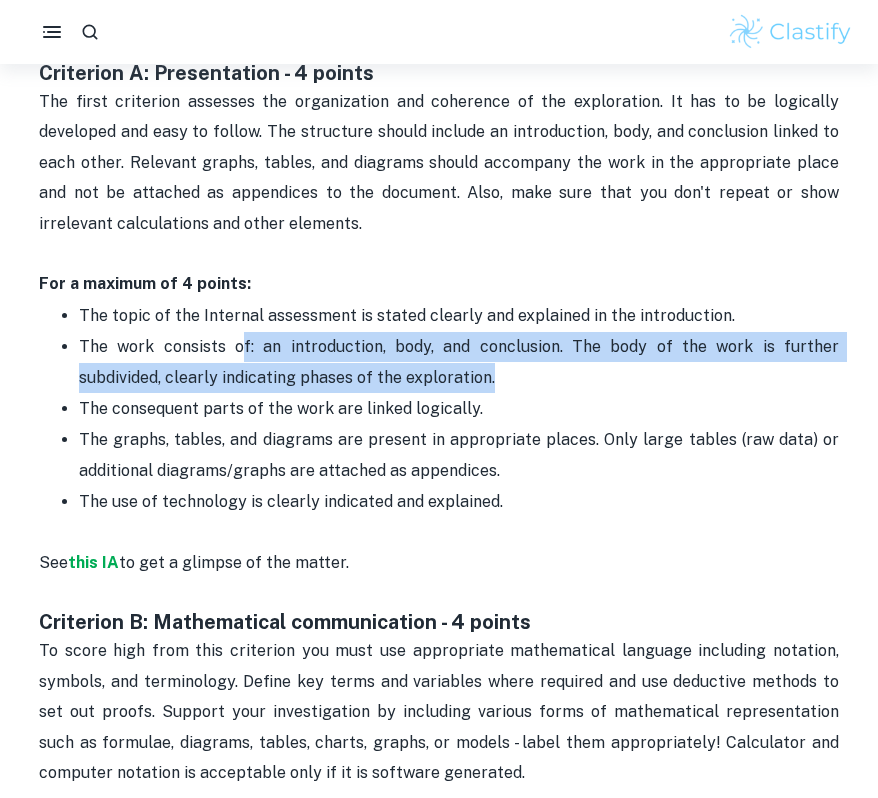 drag, startPoint x: 222, startPoint y: 346, endPoint x: 517, endPoint y: 364, distance: 295.54865 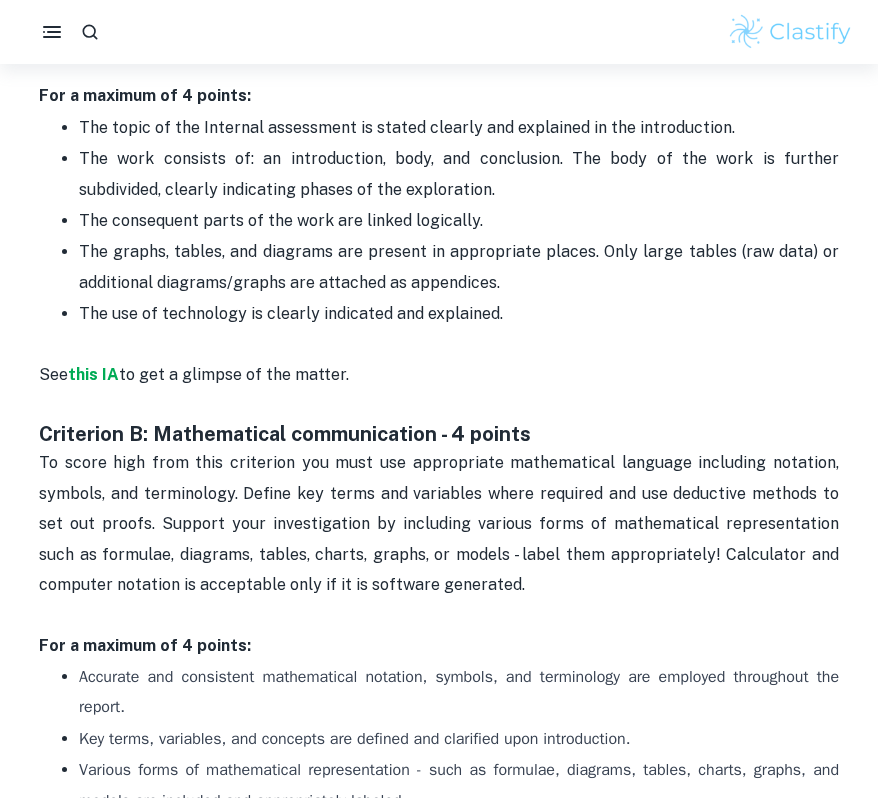 scroll, scrollTop: 1176, scrollLeft: 0, axis: vertical 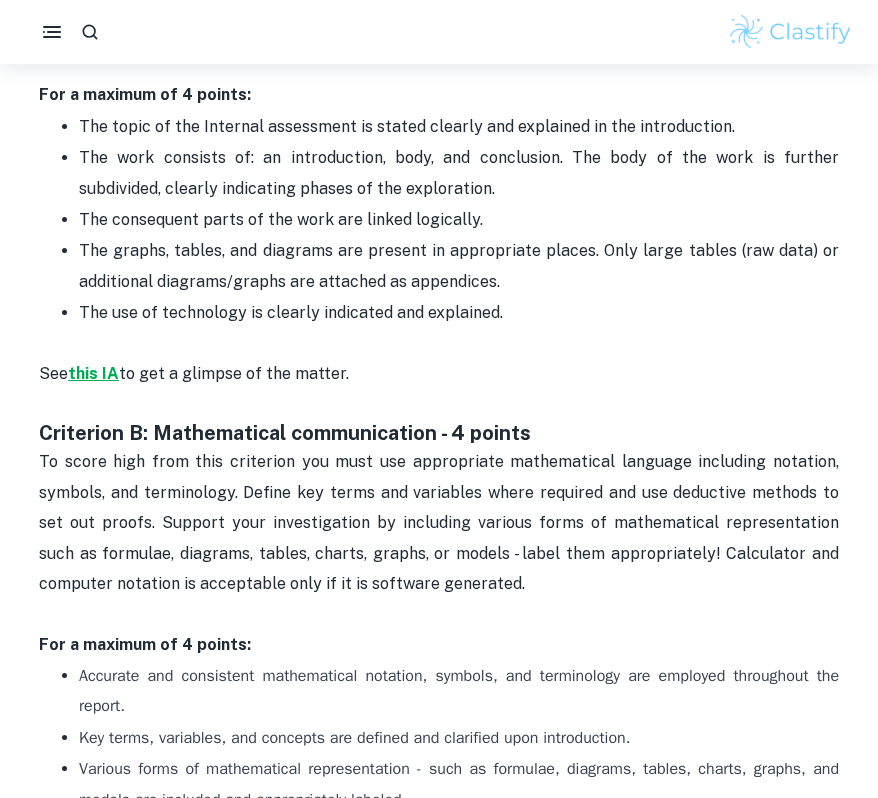 click on "this IA" at bounding box center (93, 373) 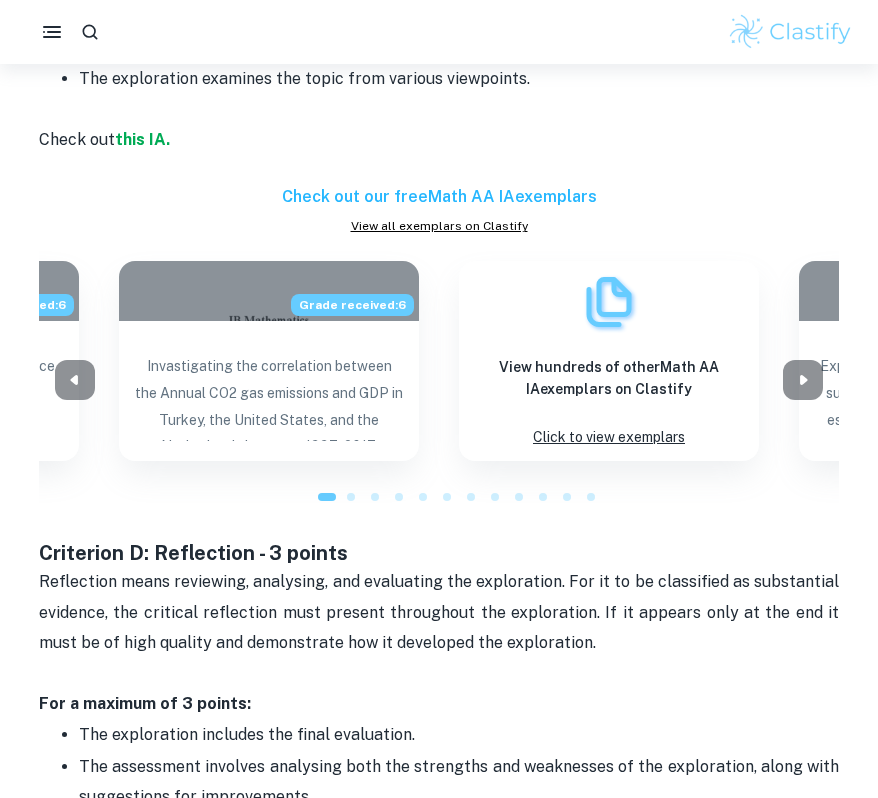 scroll, scrollTop: 2437, scrollLeft: 0, axis: vertical 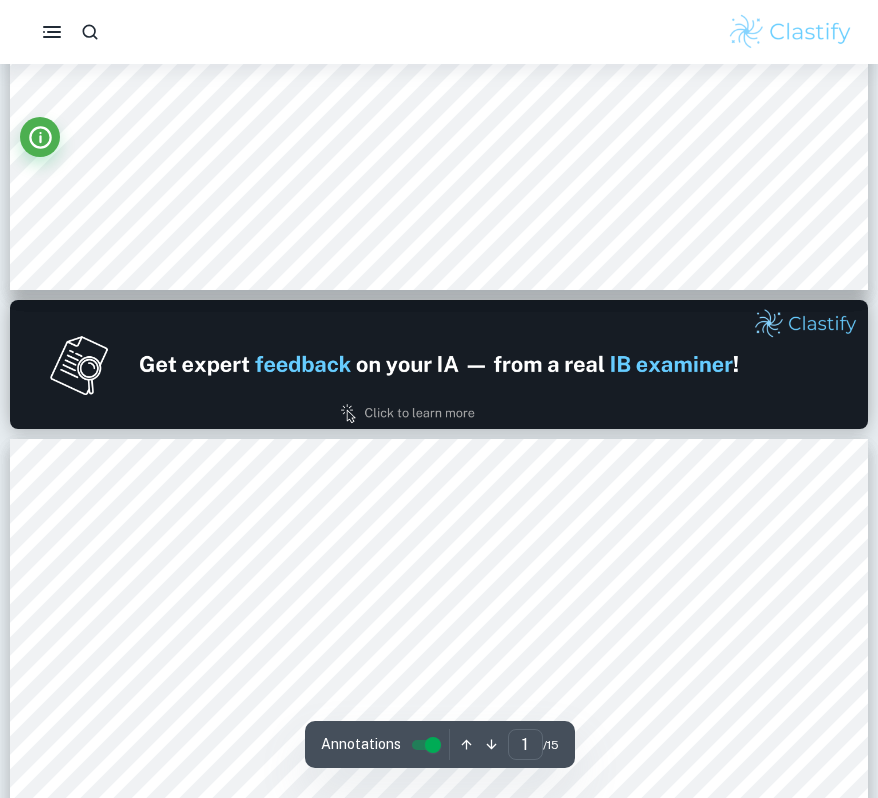 type on "2" 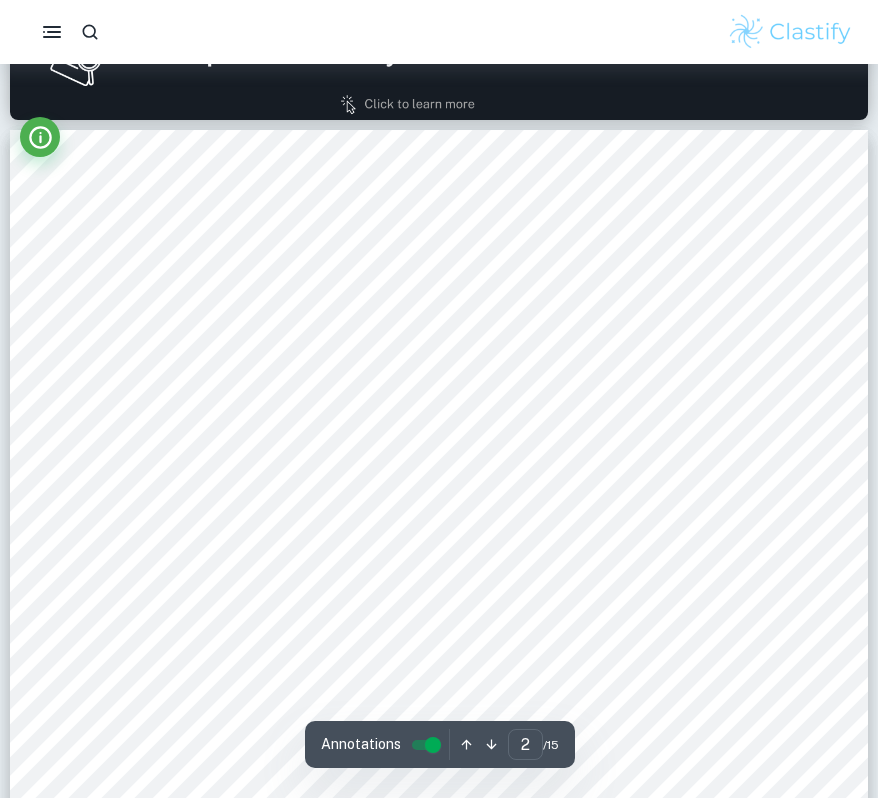scroll, scrollTop: 1309, scrollLeft: 0, axis: vertical 